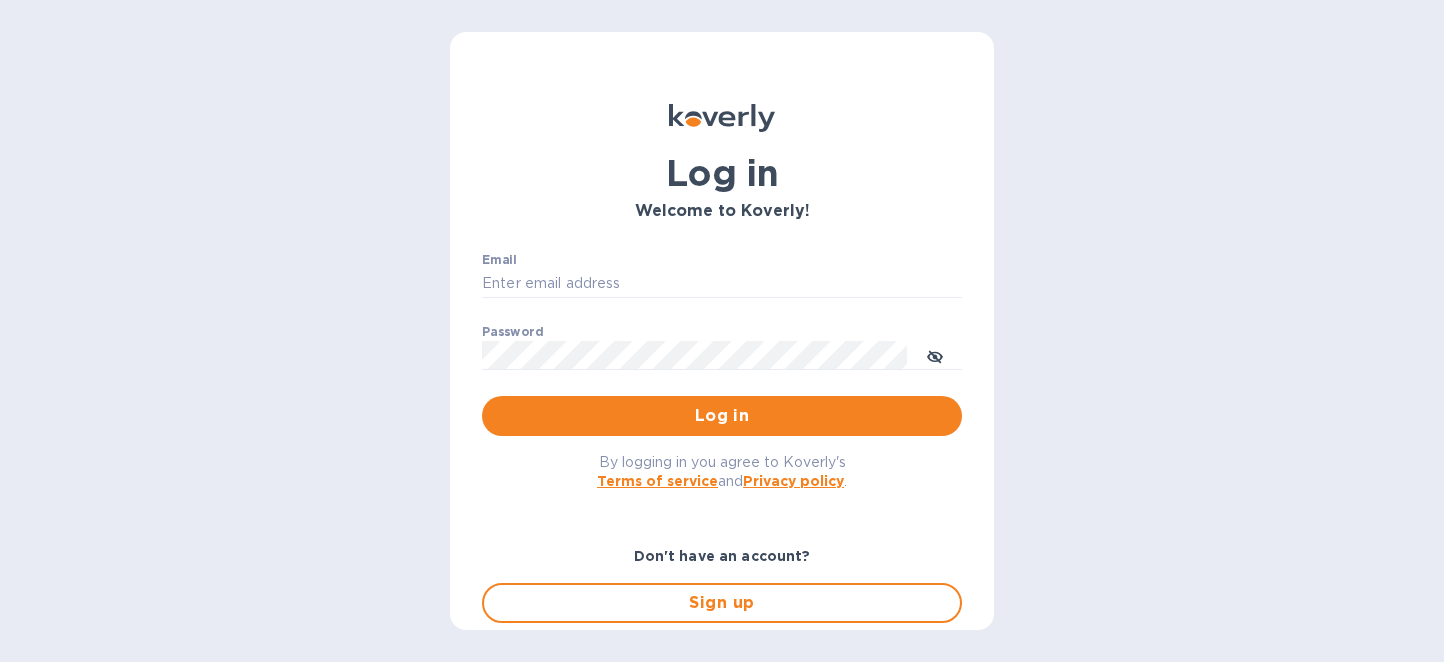 scroll, scrollTop: 0, scrollLeft: 0, axis: both 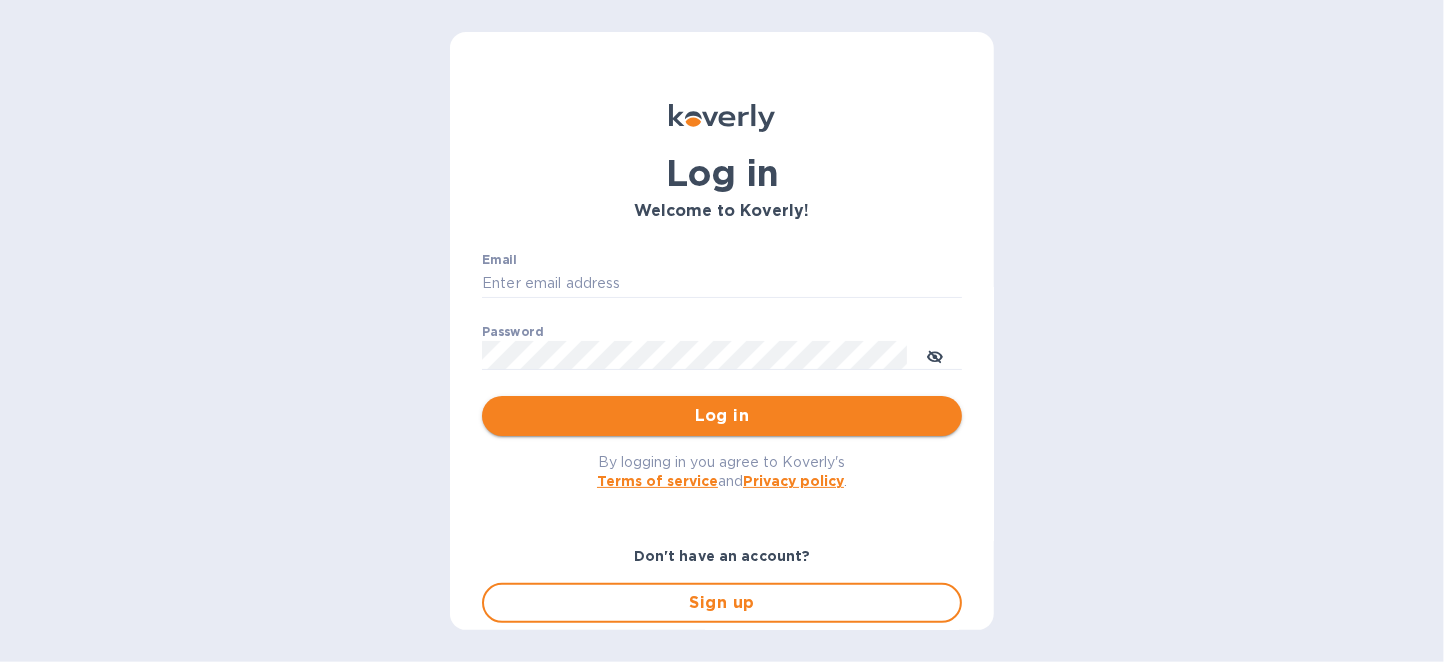 type on "[EMAIL]" 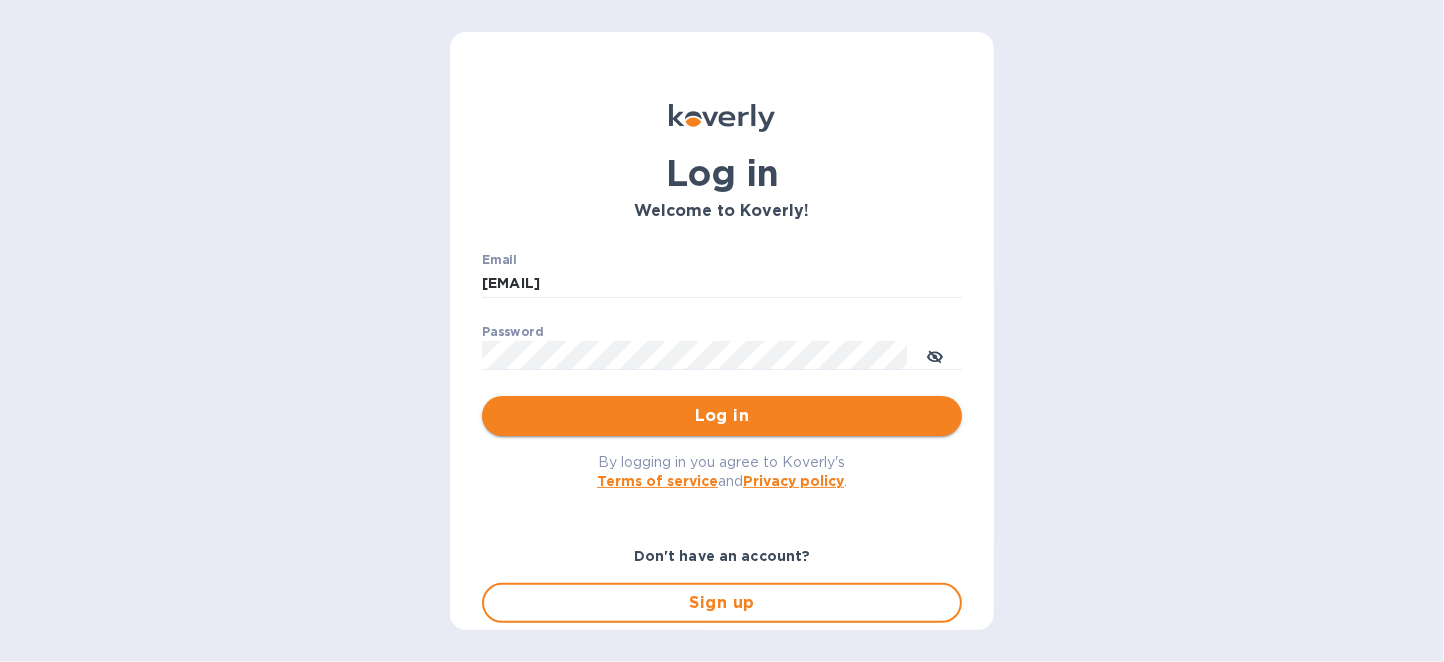 click on "Log in" at bounding box center (722, 416) 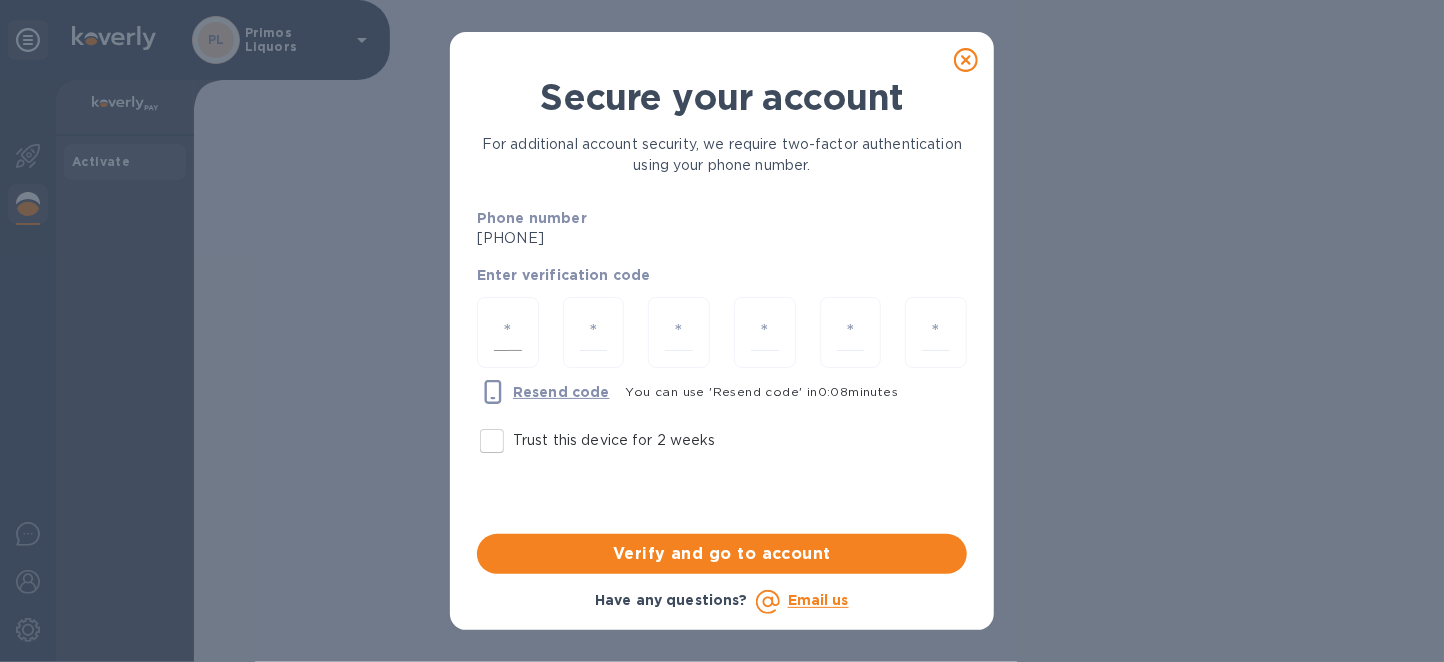 click at bounding box center [508, 332] 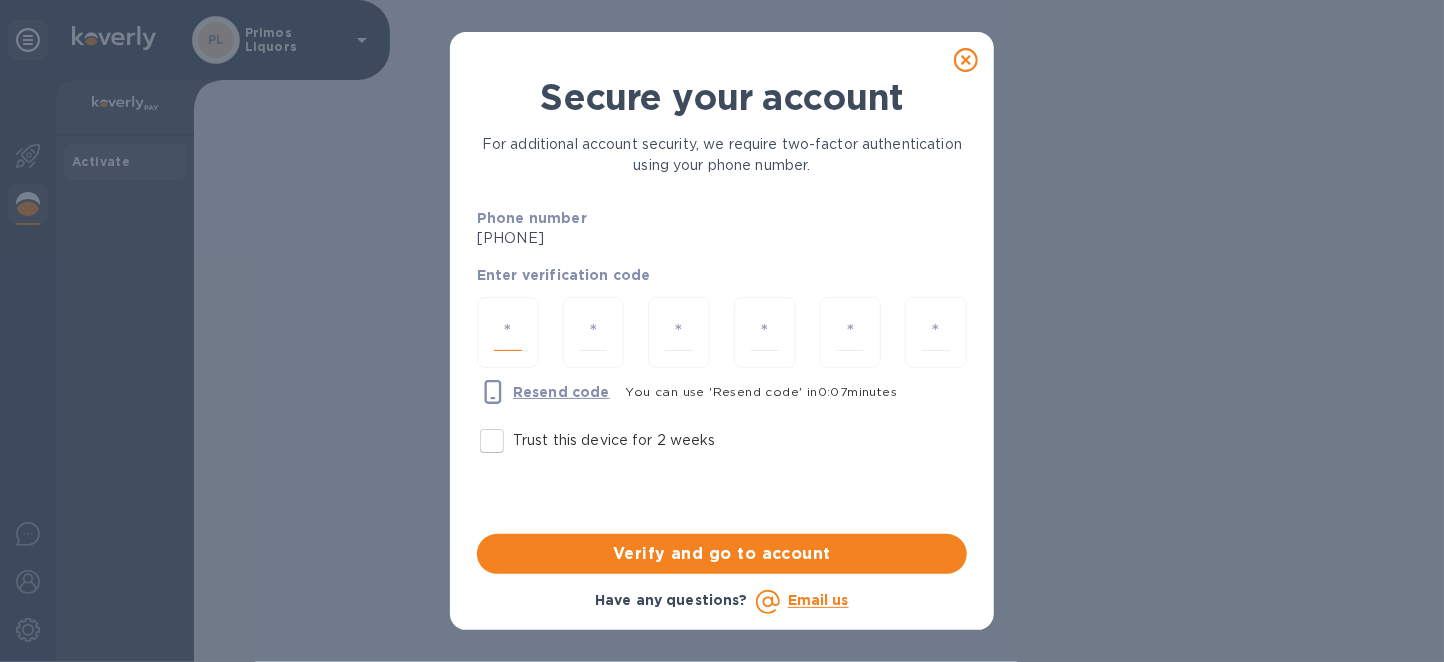 type on "1" 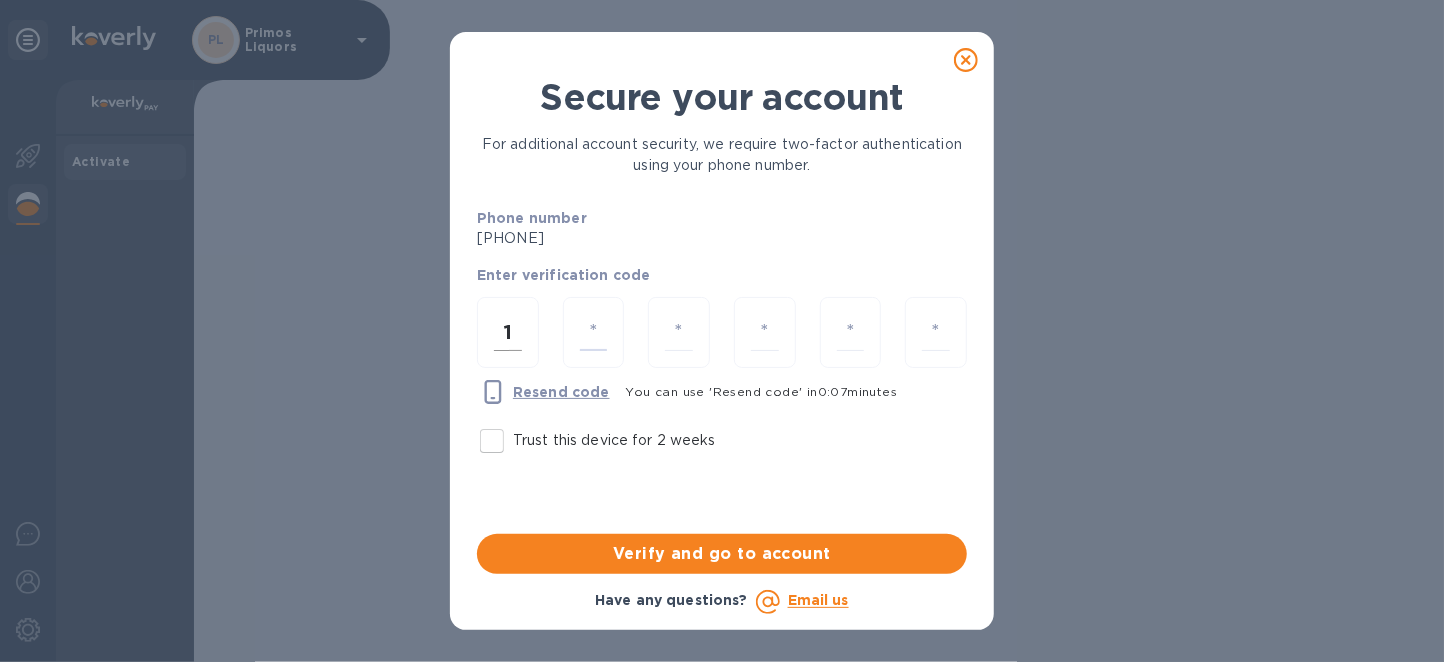 type on "4" 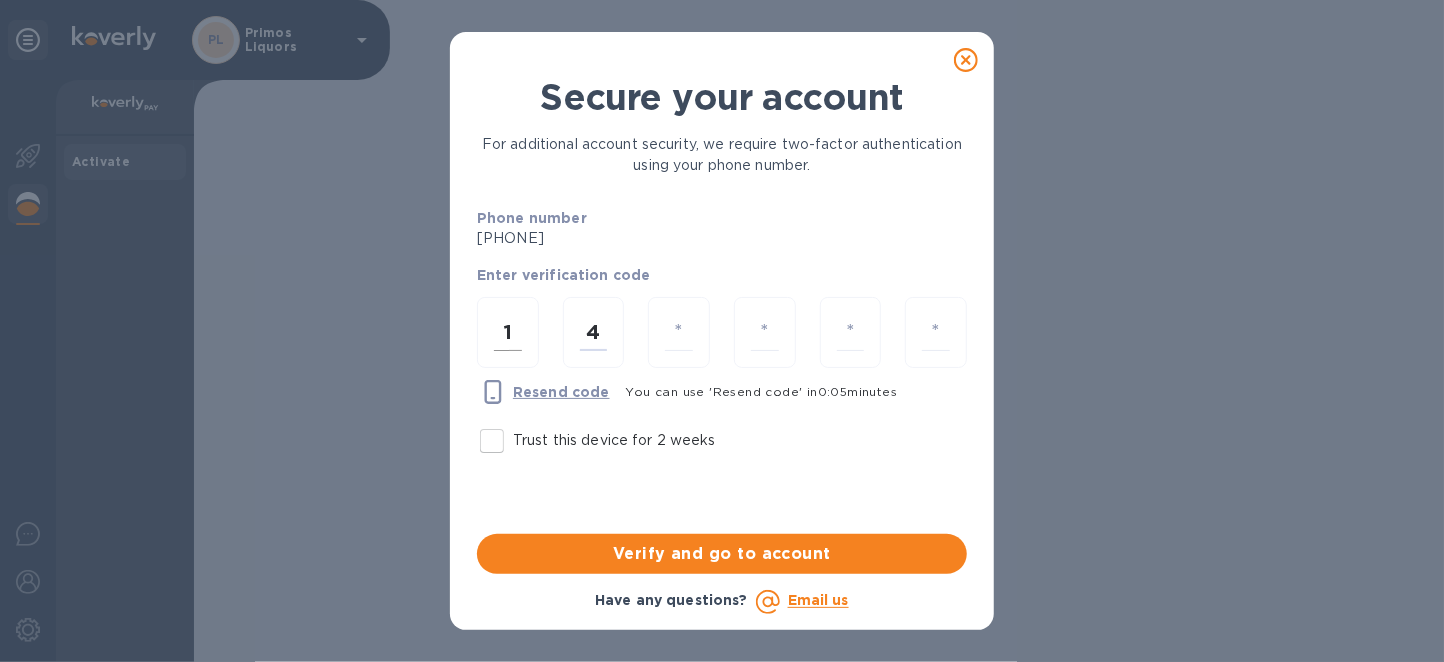 type 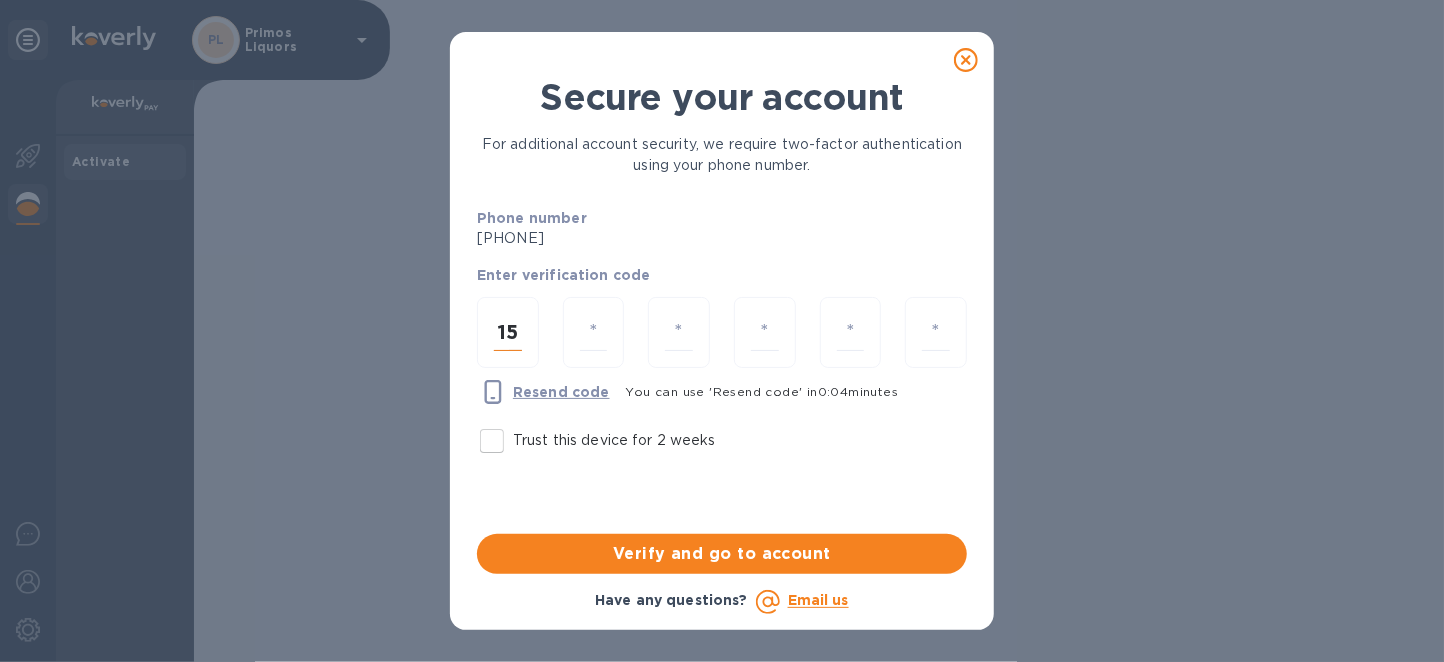 type on "5" 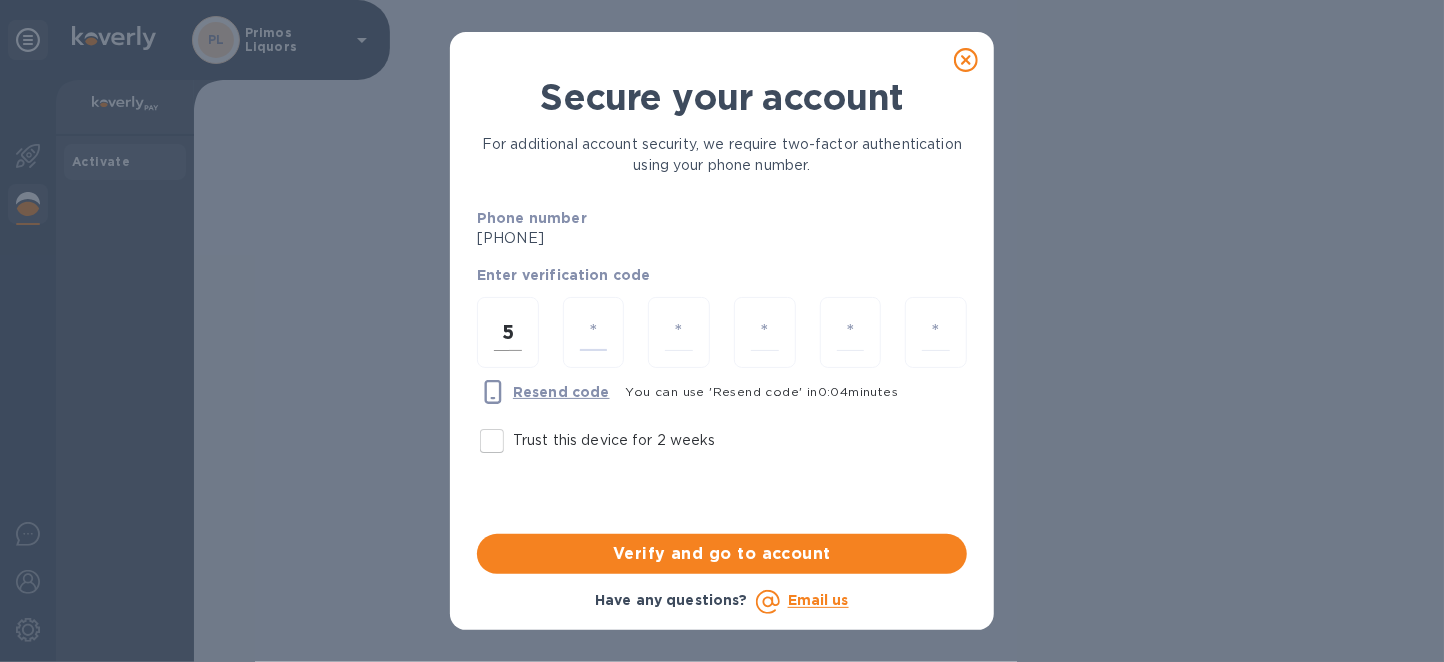 type on "2" 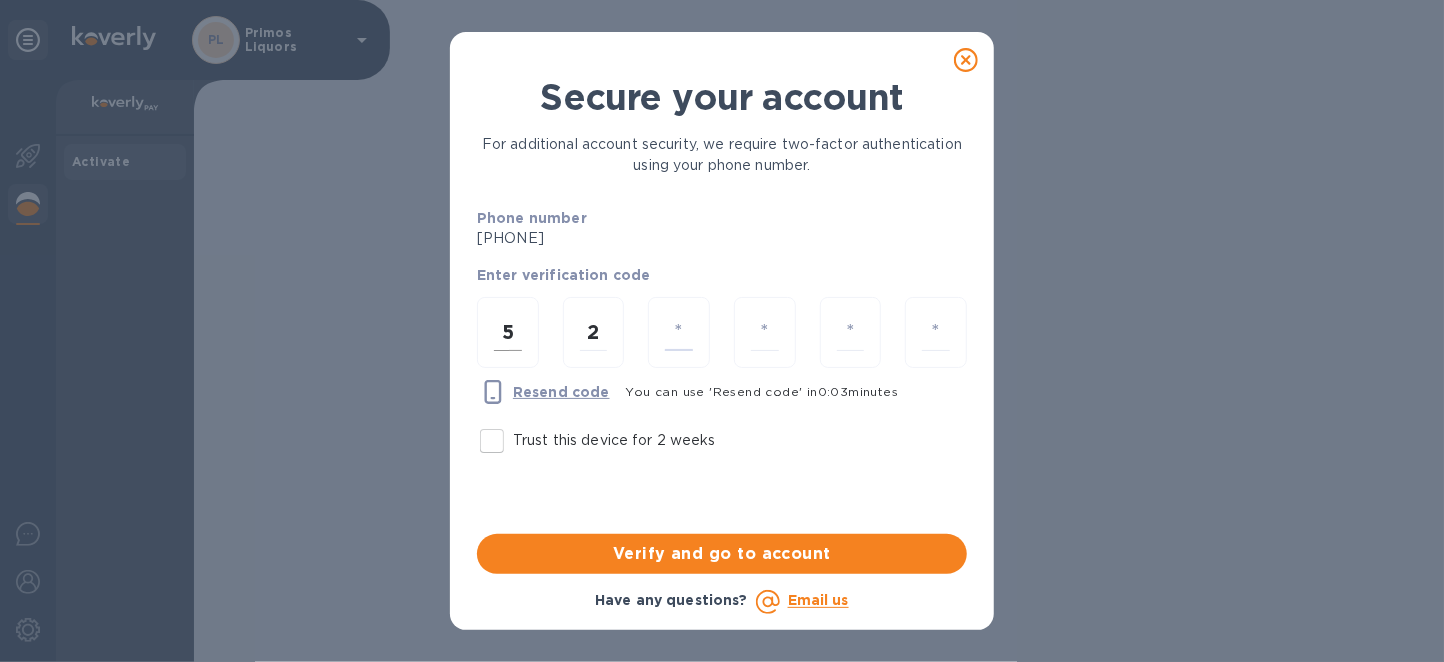 type on "1" 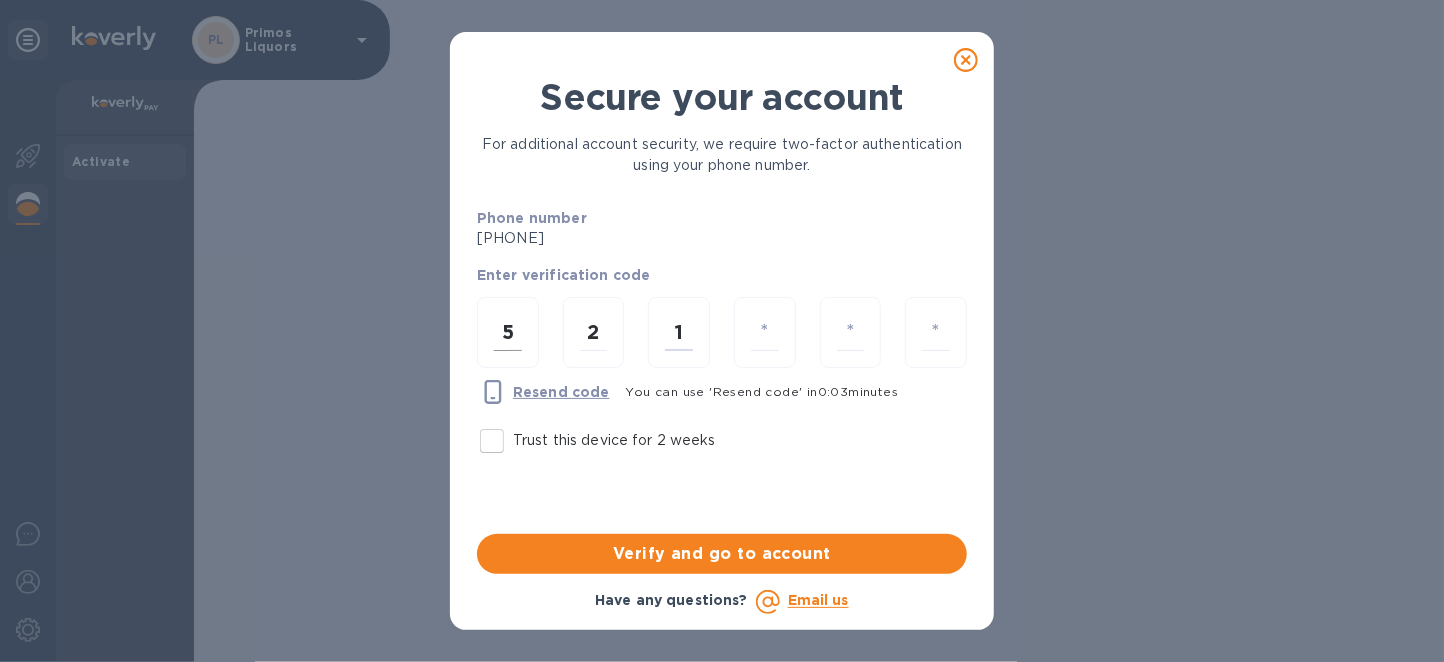 type on "1" 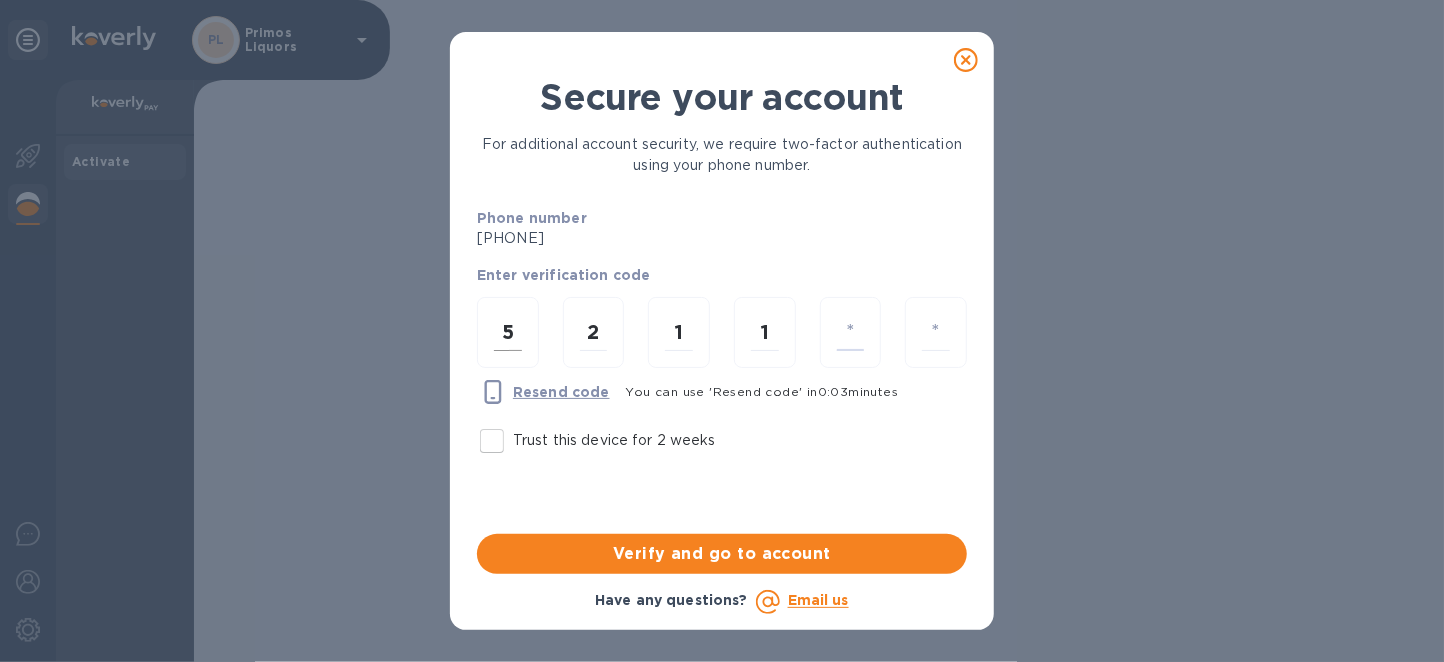 type on "4" 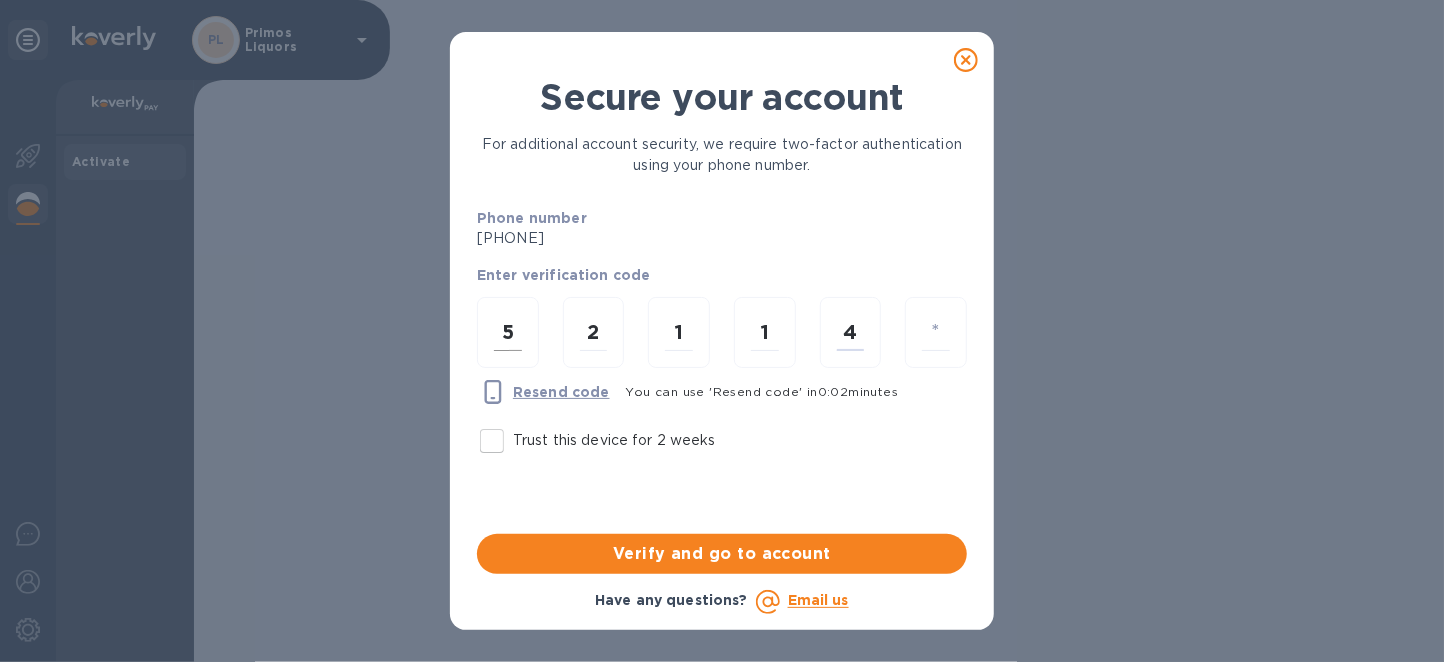 type 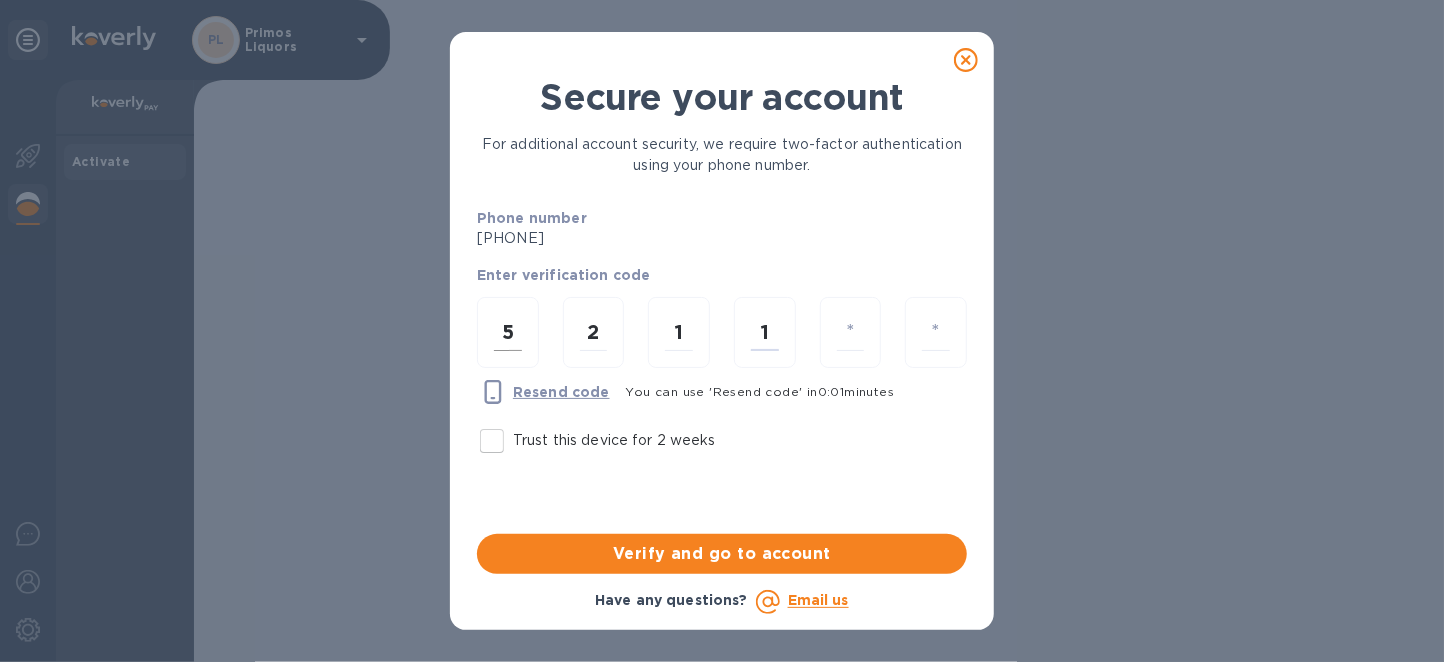 type 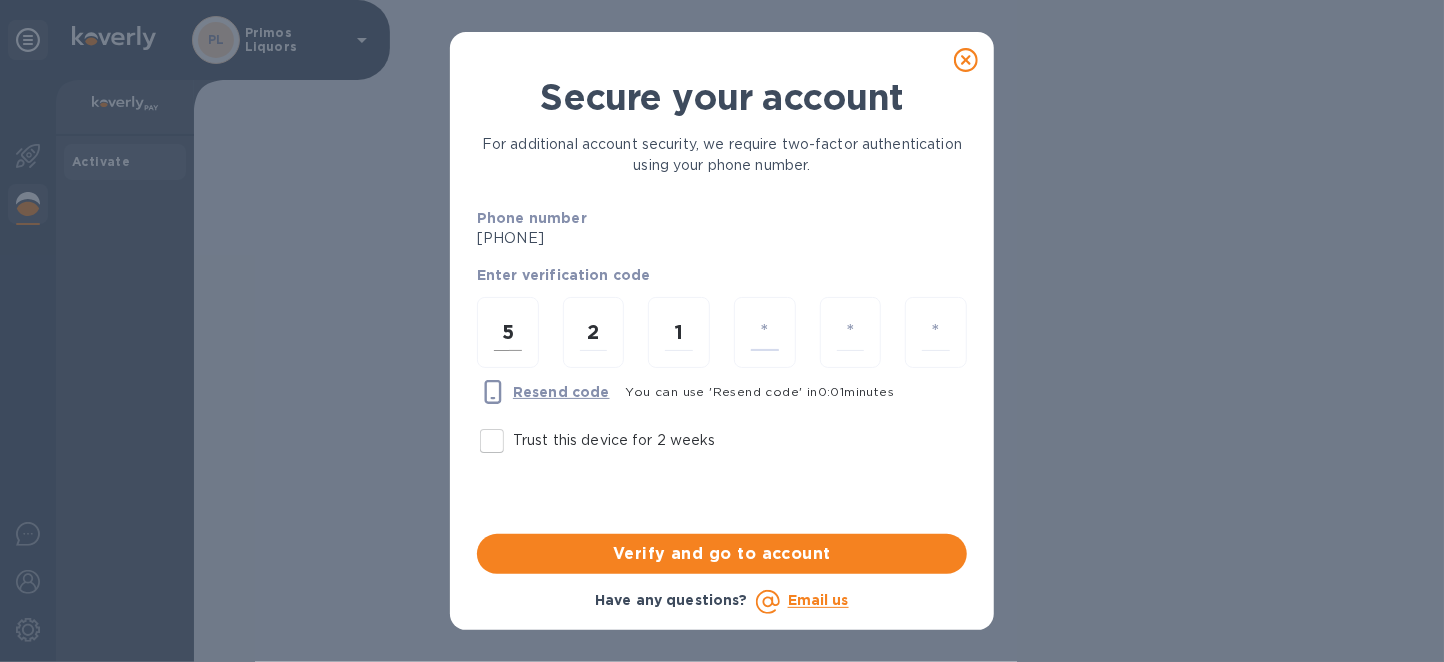 type 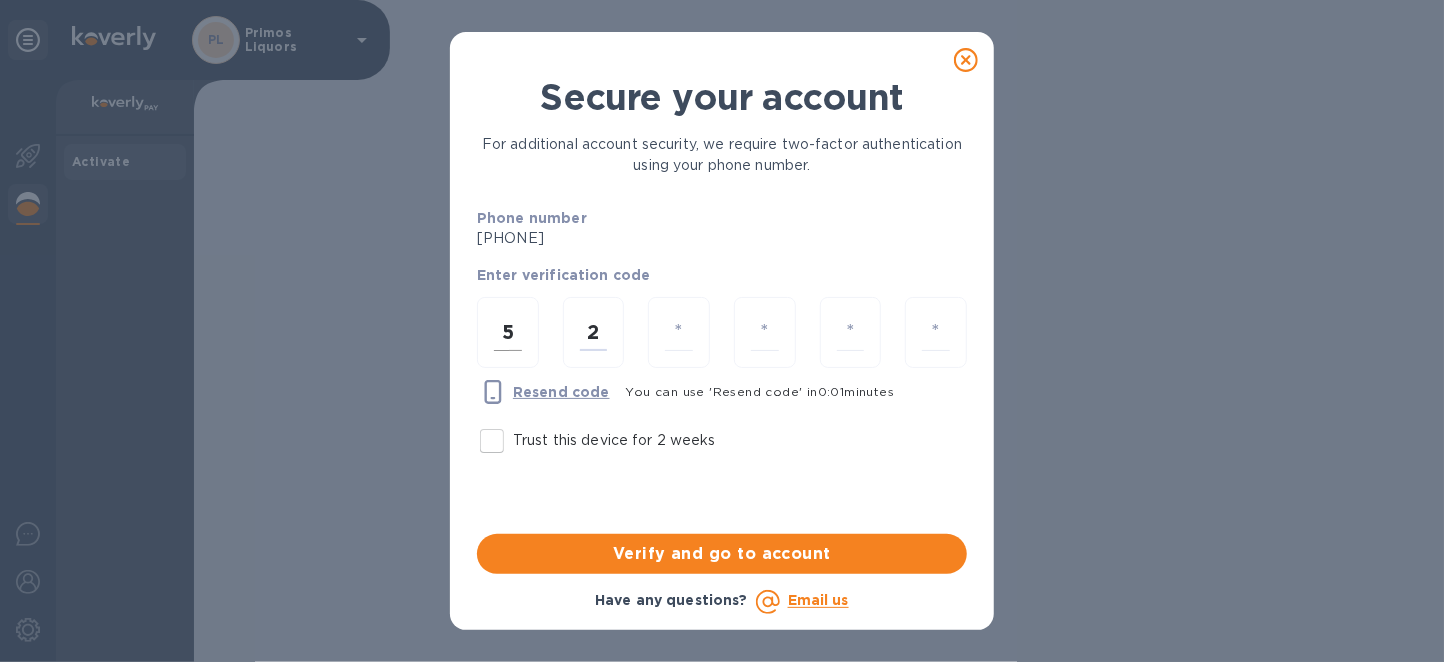 type 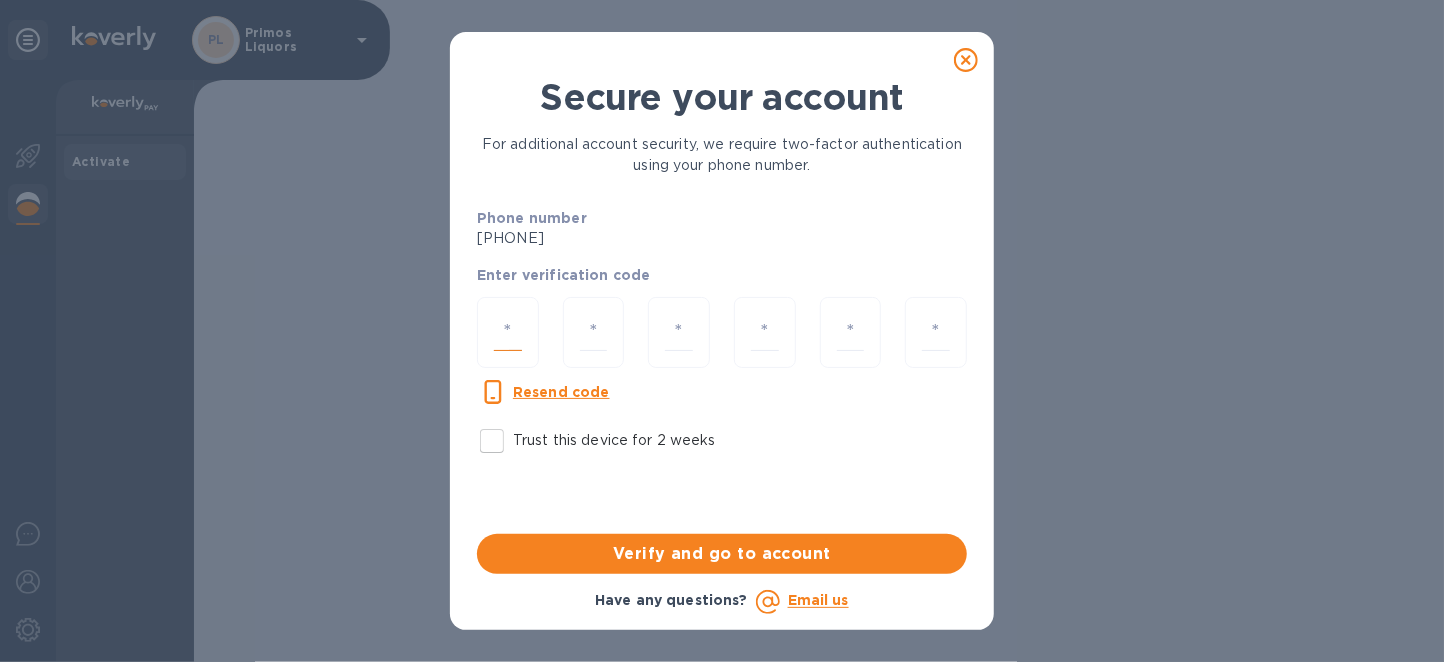 type on "1" 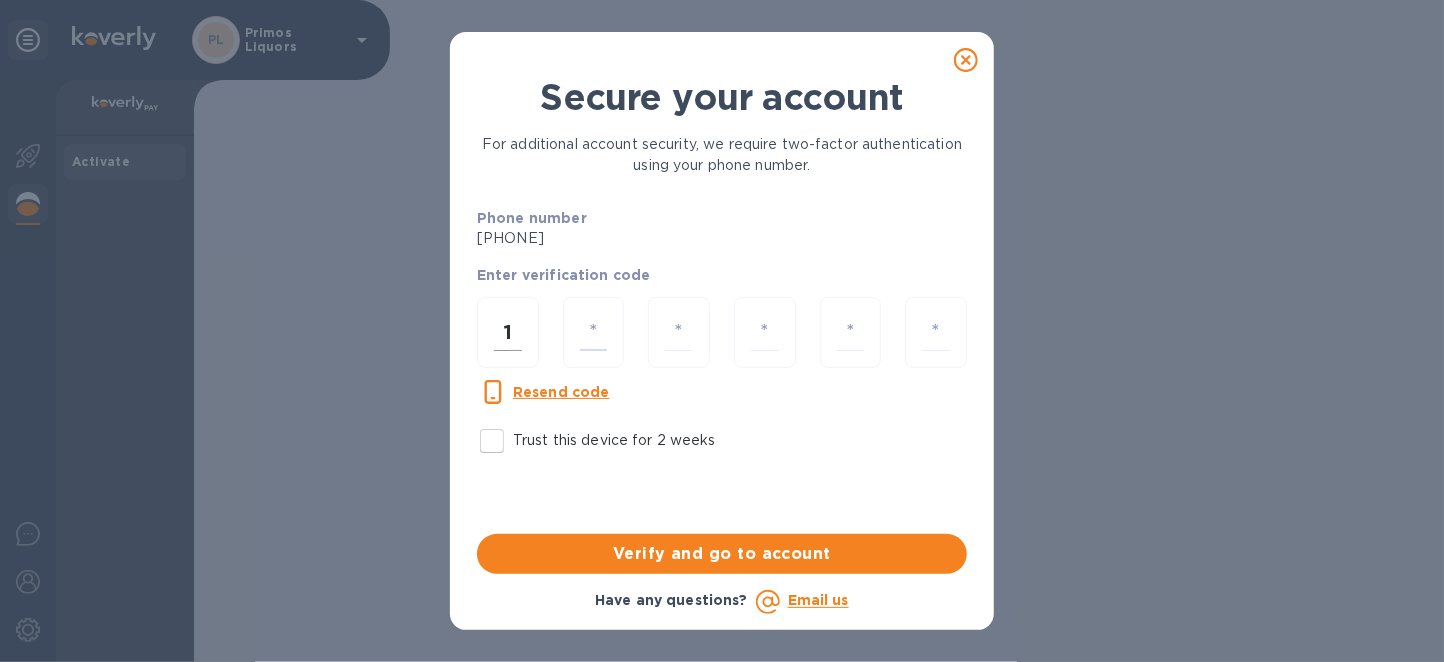 type on "5" 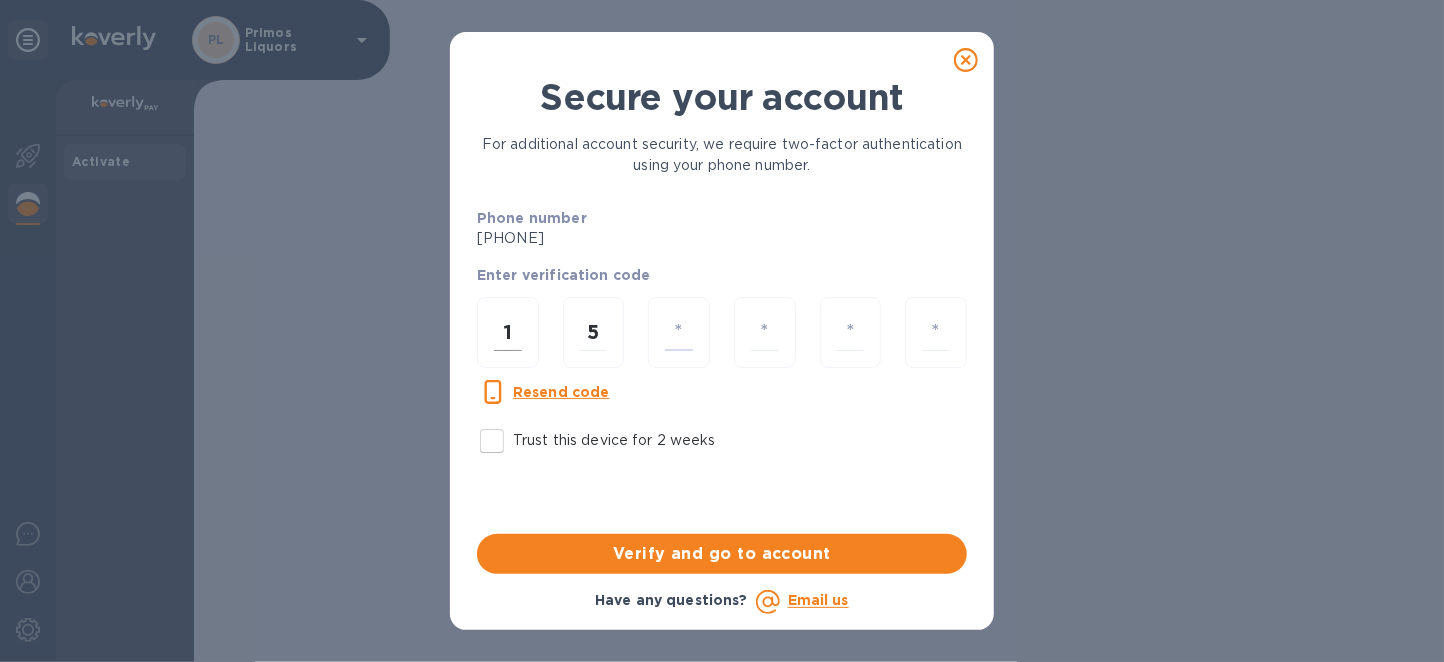 type on "2" 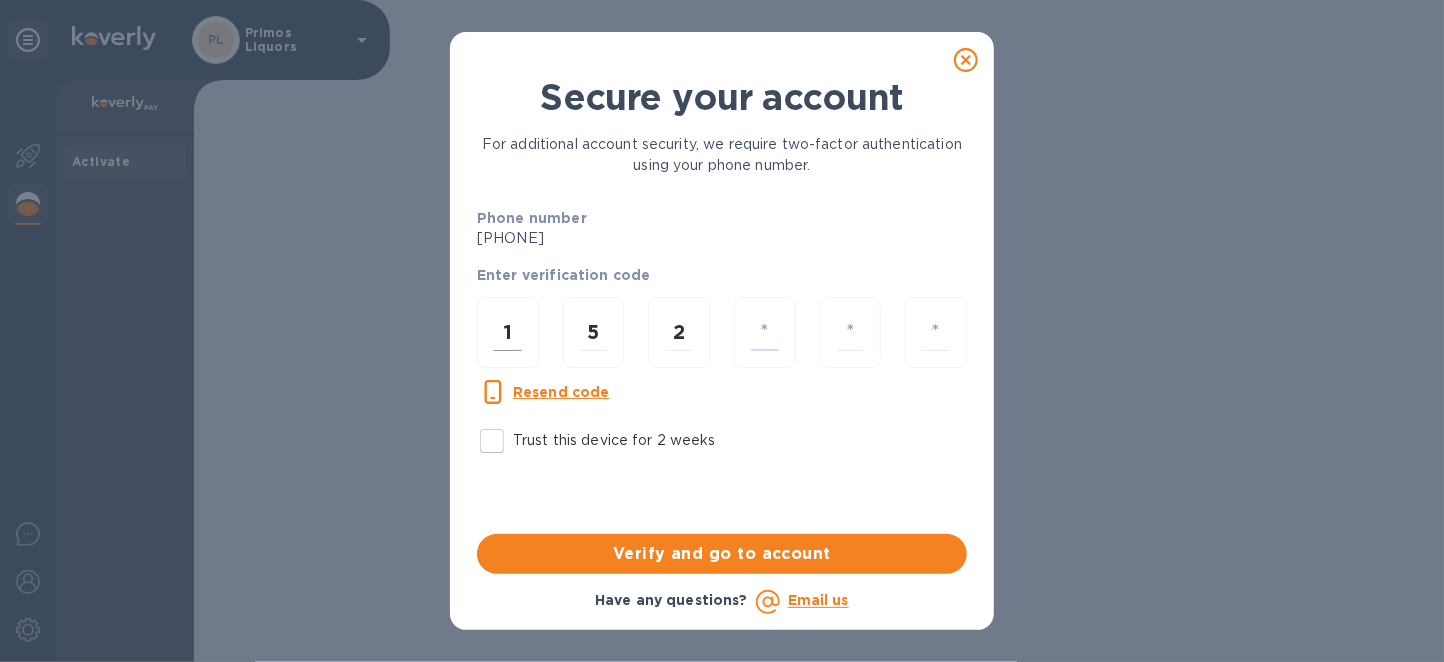 type on "1" 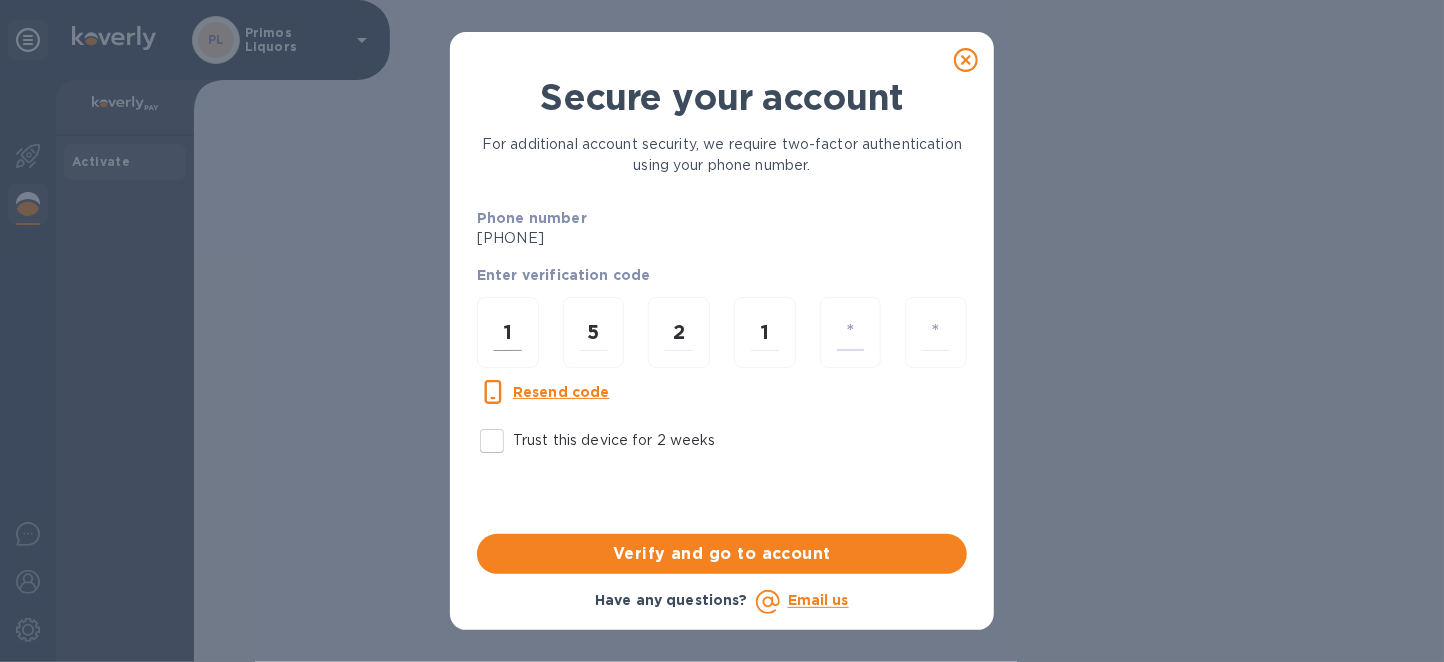 type on "1" 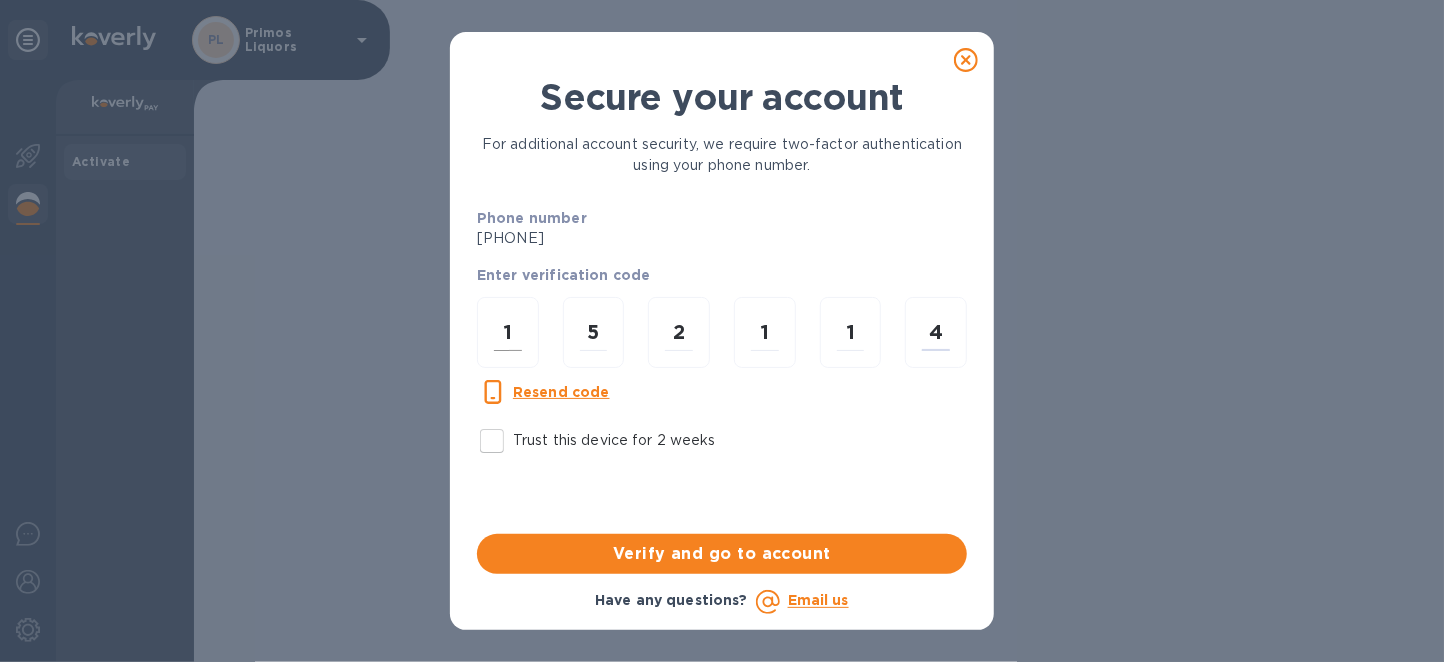 type on "4" 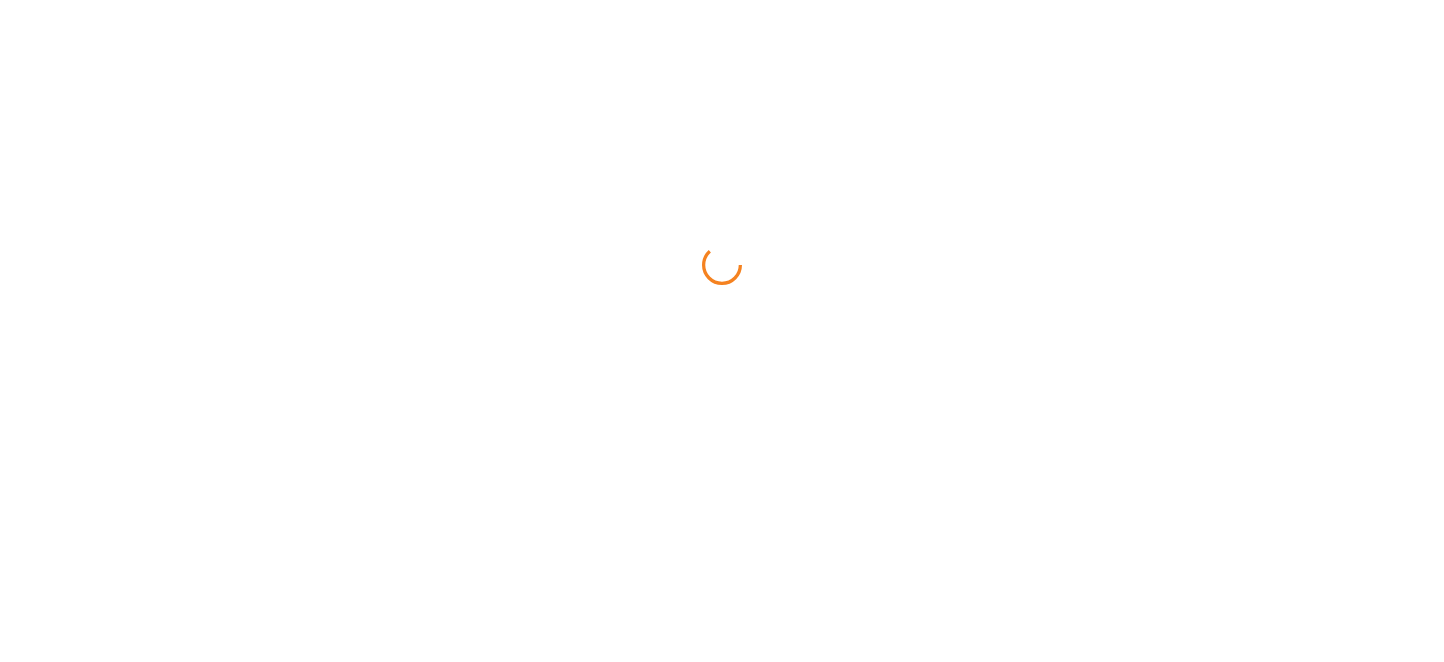 scroll, scrollTop: 0, scrollLeft: 0, axis: both 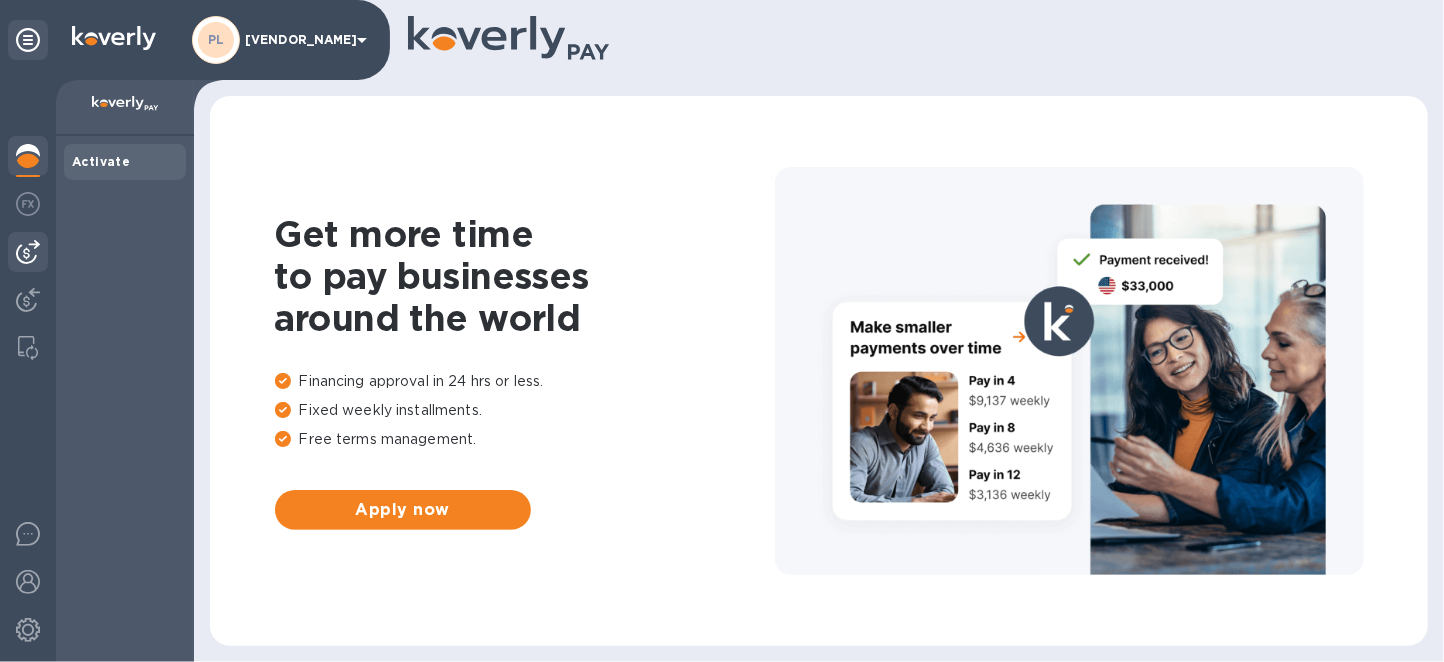 click at bounding box center (28, 252) 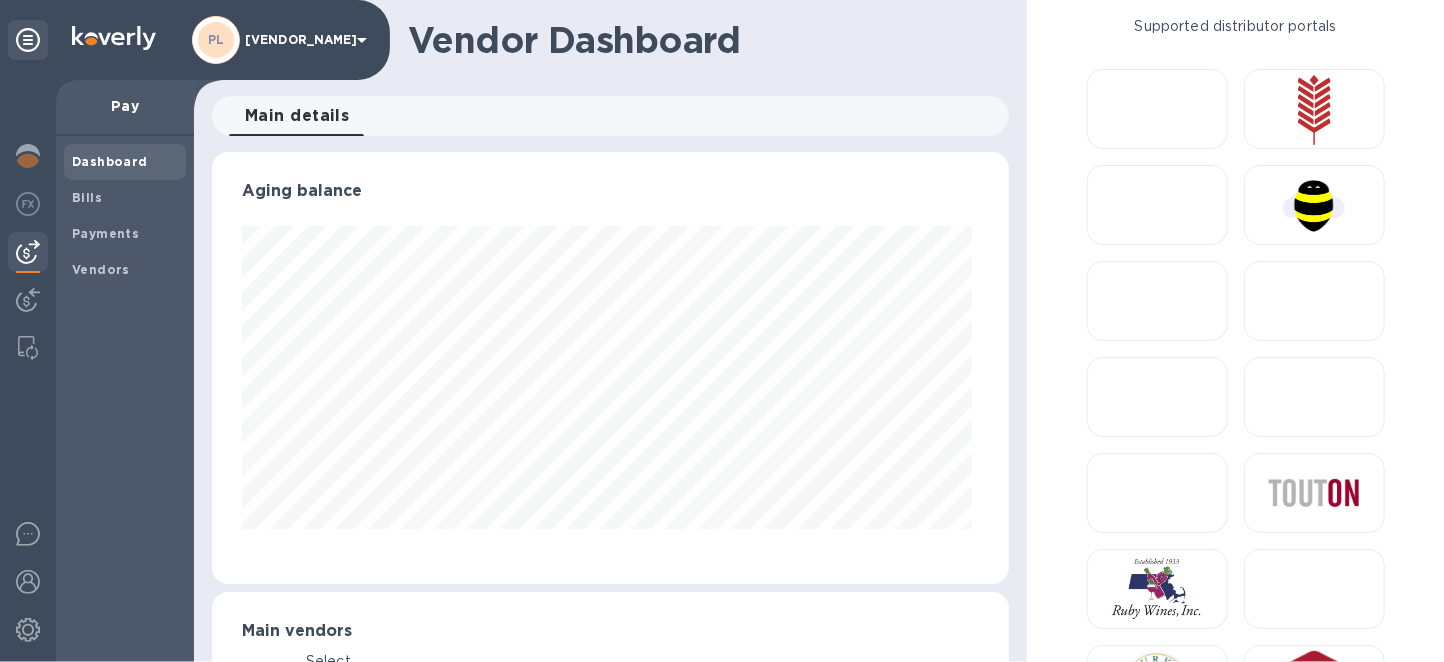 scroll, scrollTop: 999567, scrollLeft: 999209, axis: both 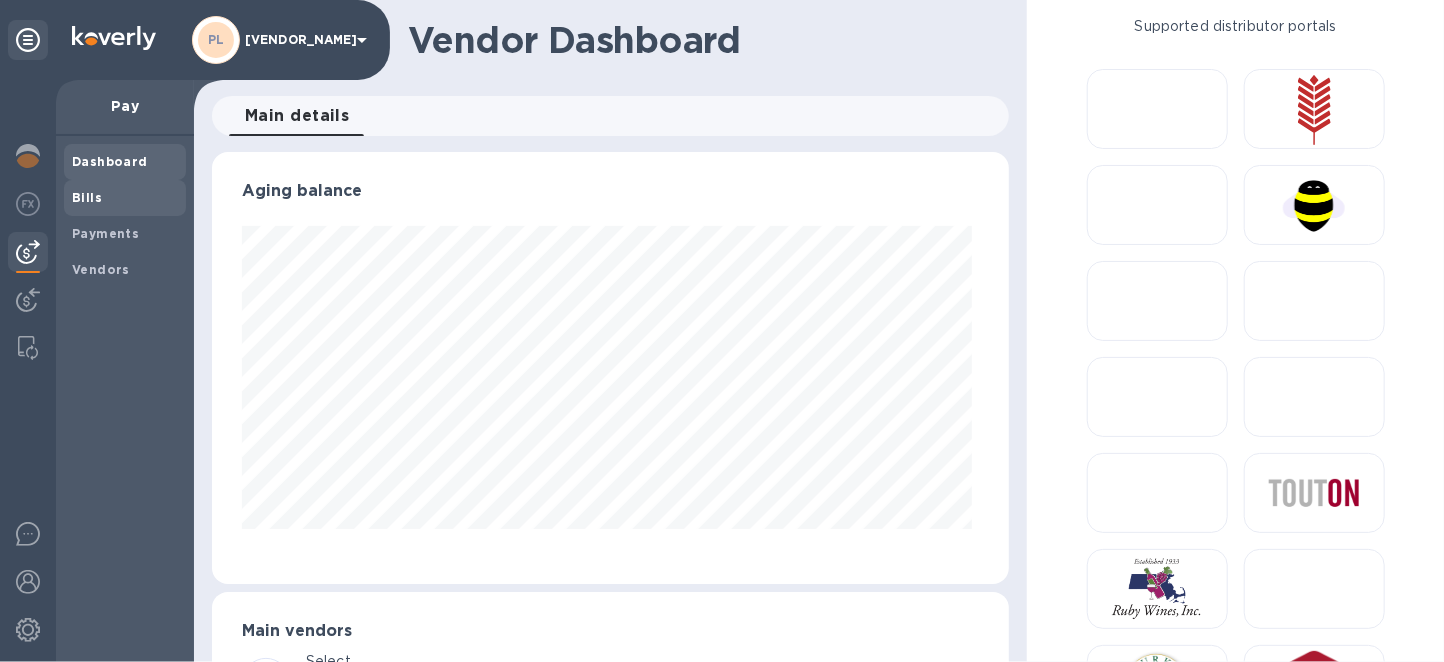 click on "Bills" at bounding box center [125, 198] 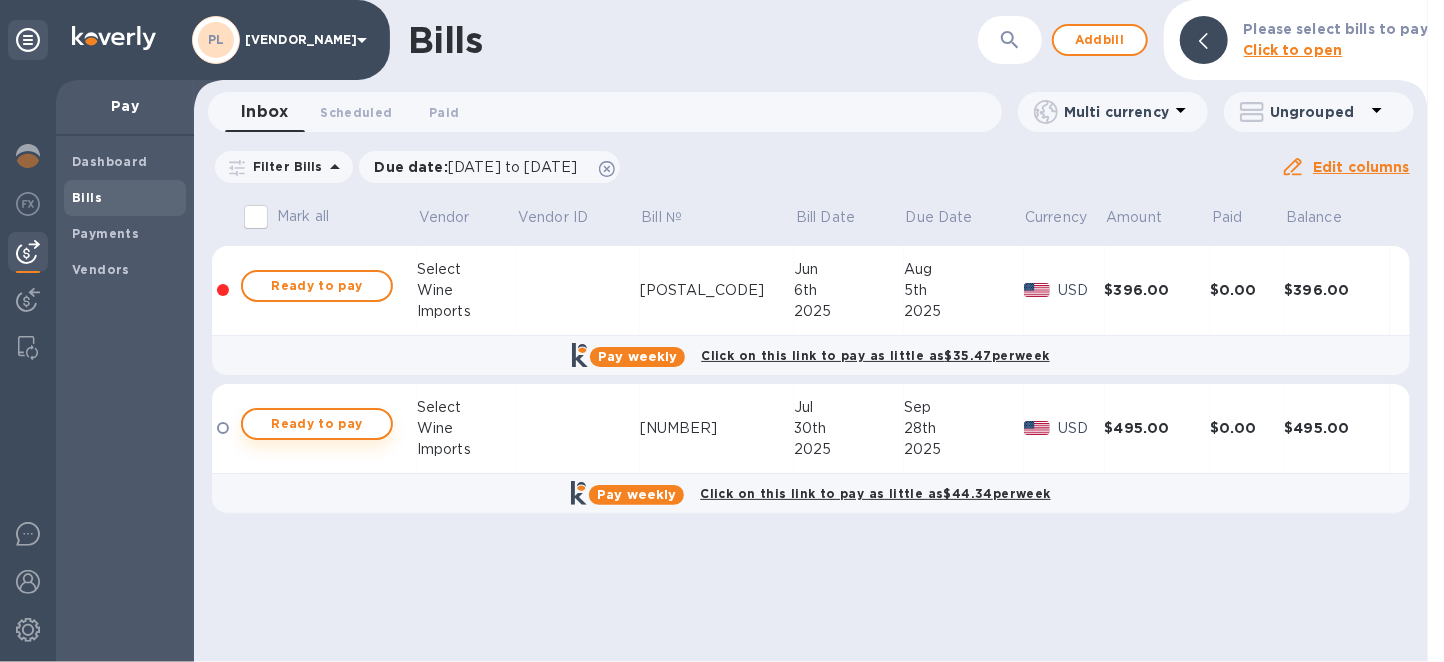 click on "Ready to pay" at bounding box center (317, 424) 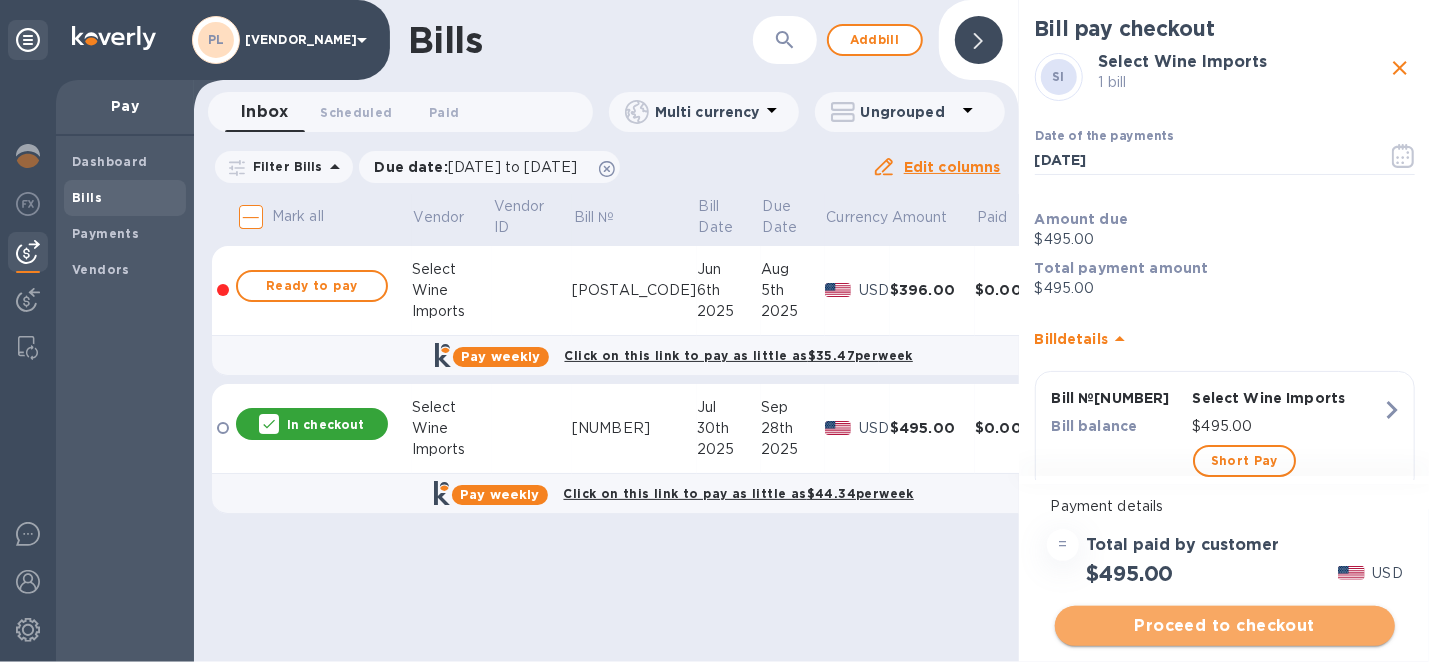 click on "Proceed to checkout" at bounding box center (1225, 626) 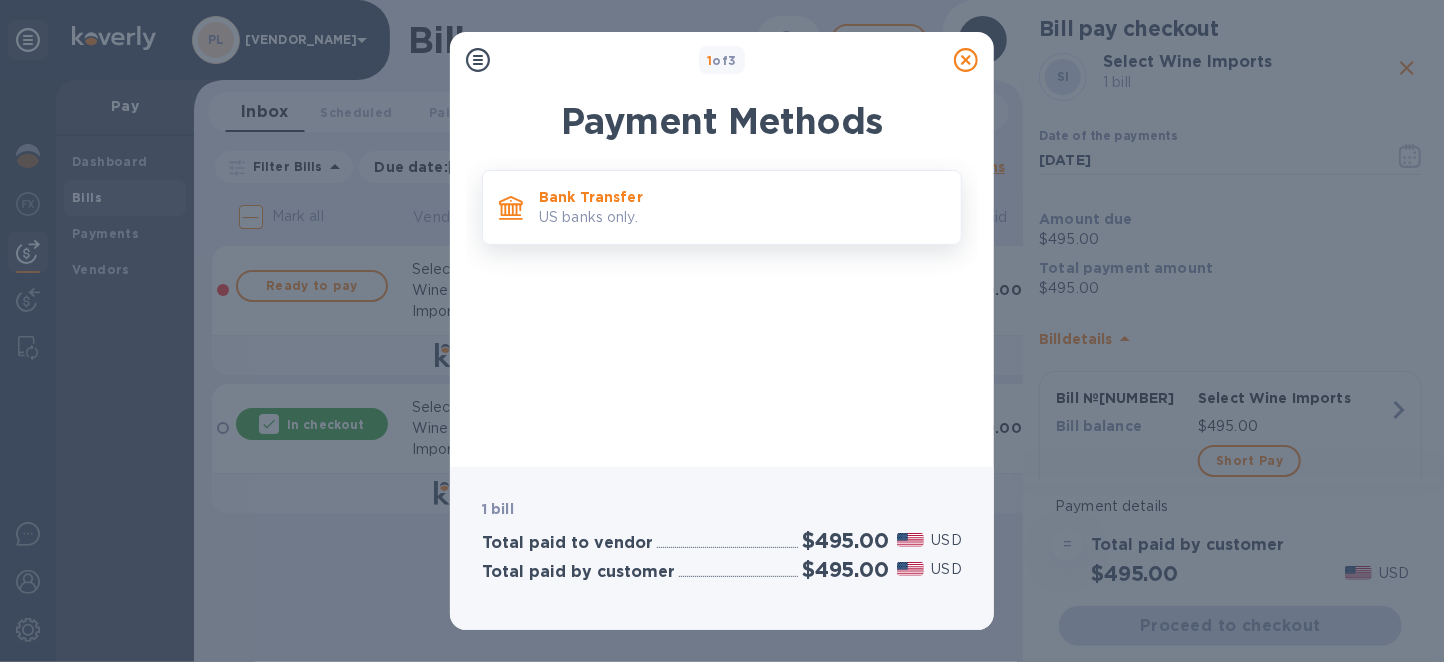 click on "Bank Transfer" at bounding box center [742, 197] 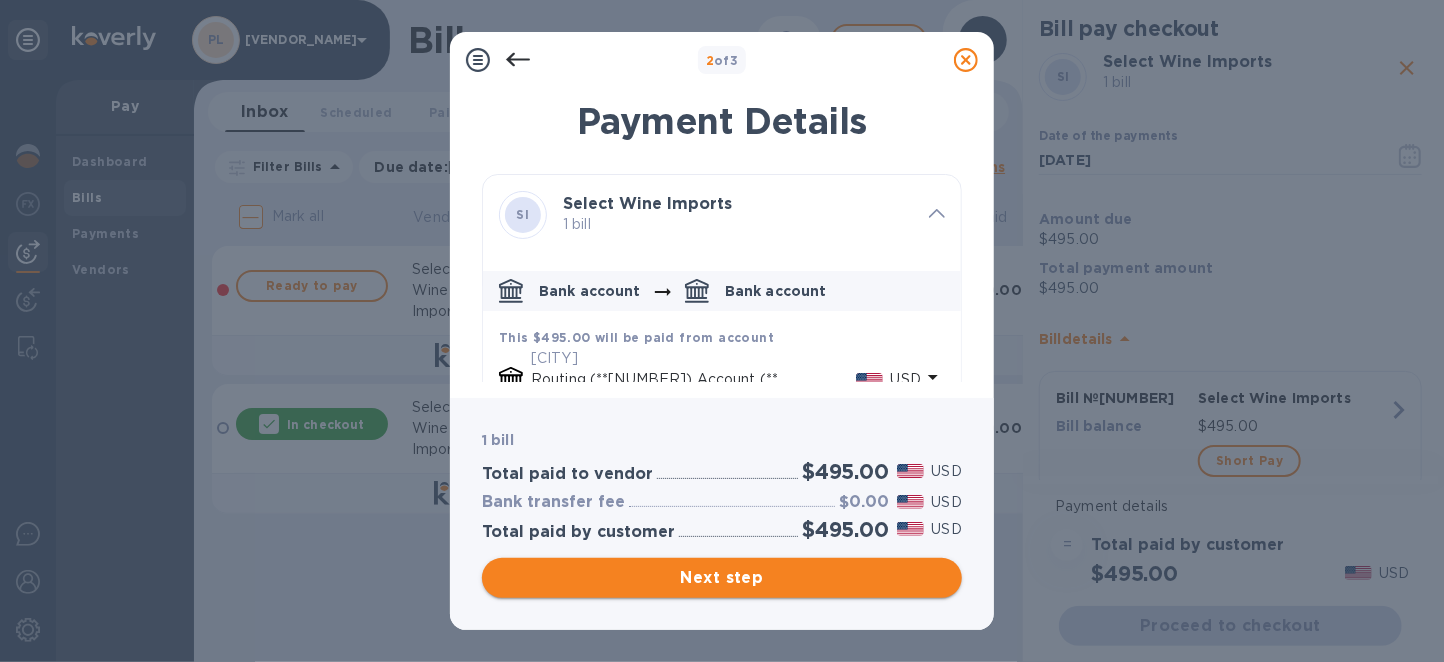 click on "Next step" at bounding box center [722, 578] 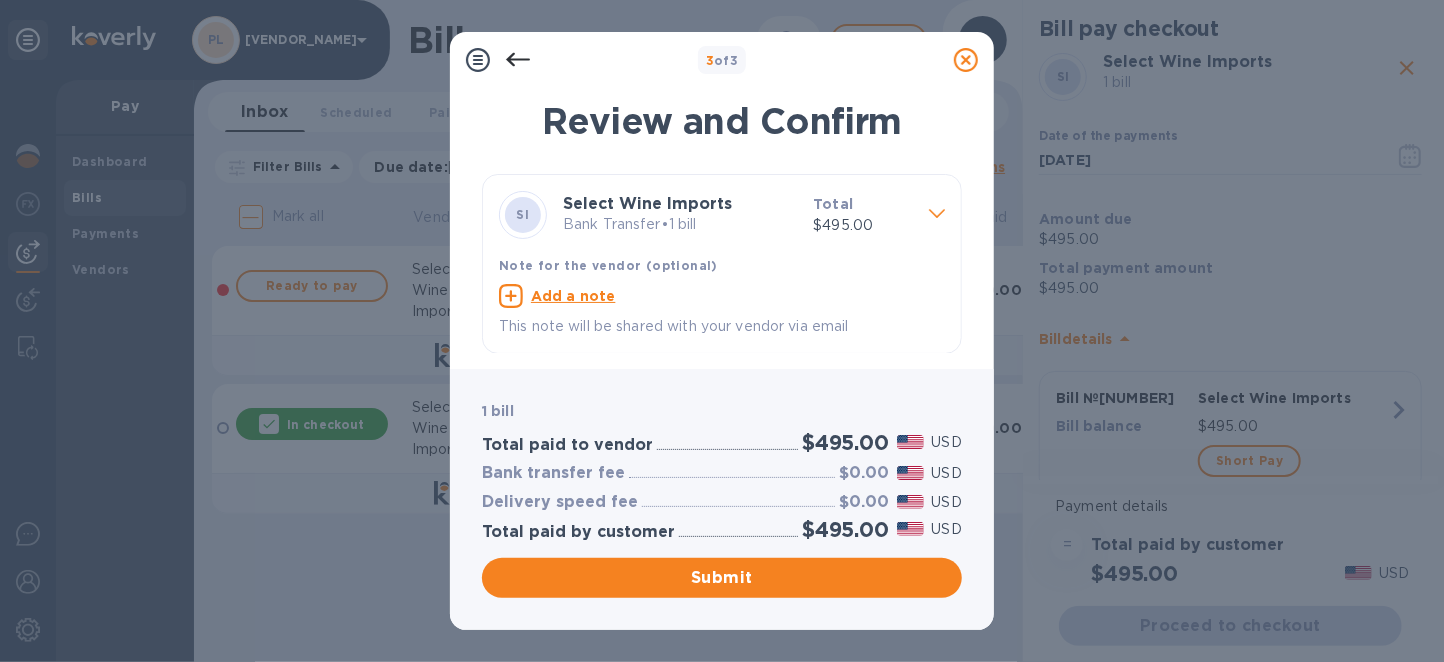 scroll, scrollTop: 1, scrollLeft: 0, axis: vertical 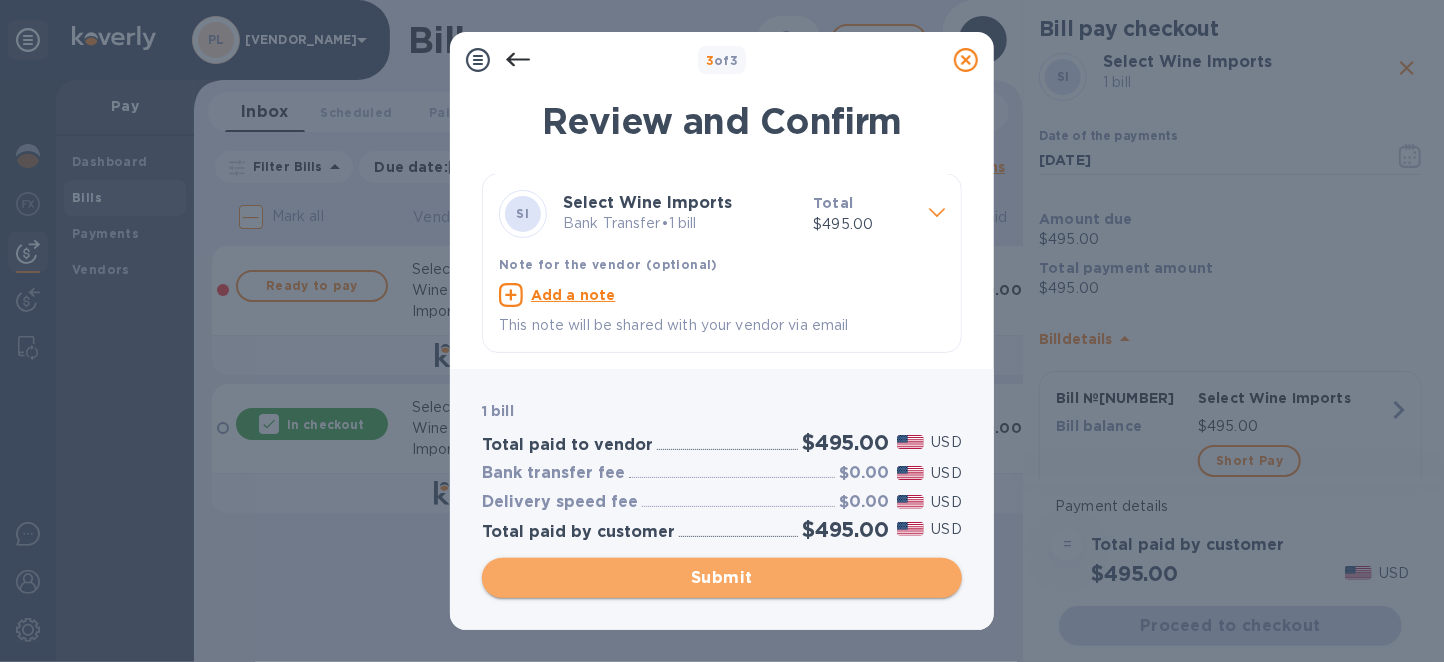 click on "Submit" at bounding box center (722, 578) 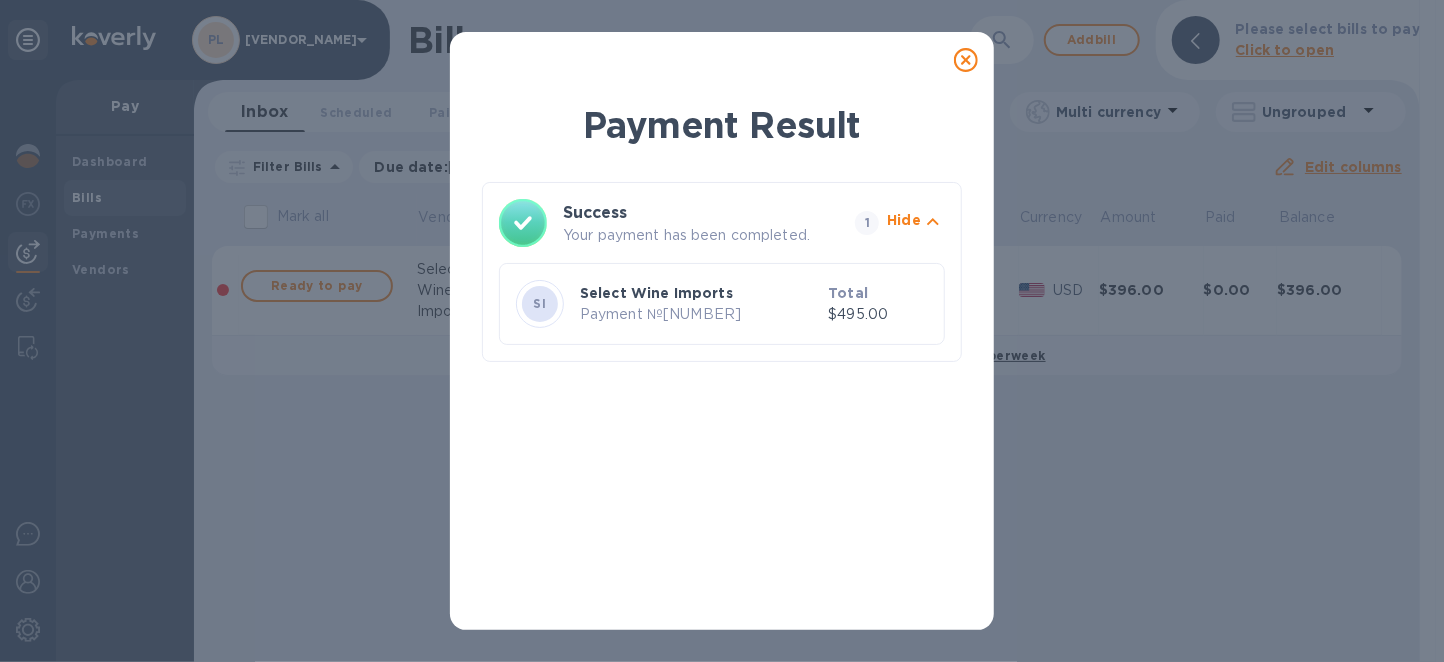 click 